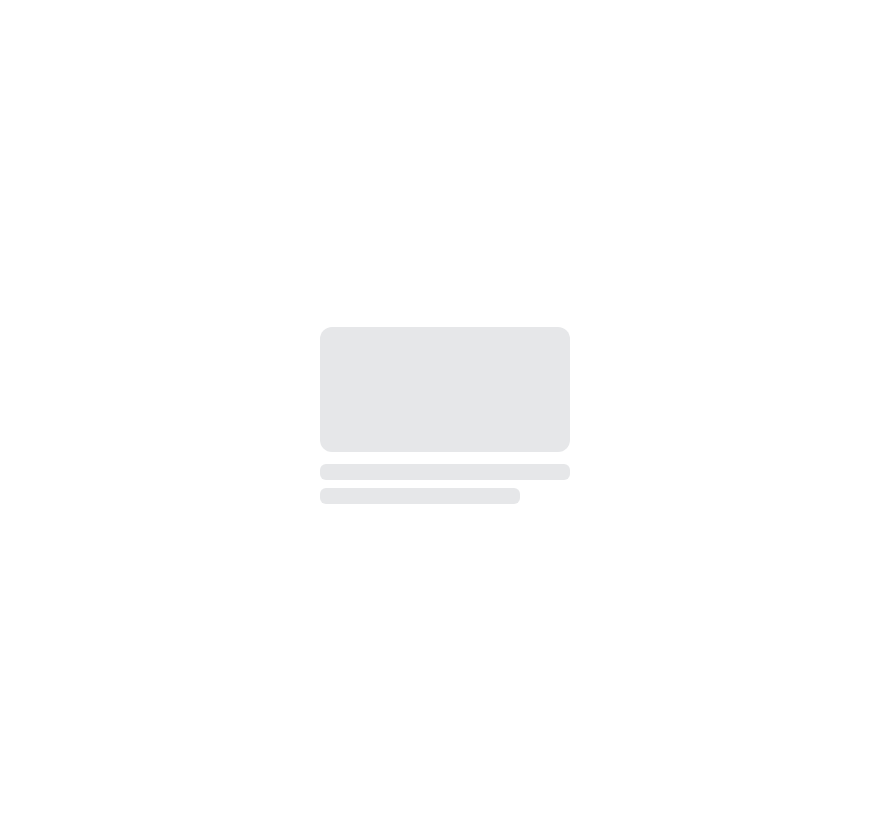 scroll, scrollTop: 0, scrollLeft: 0, axis: both 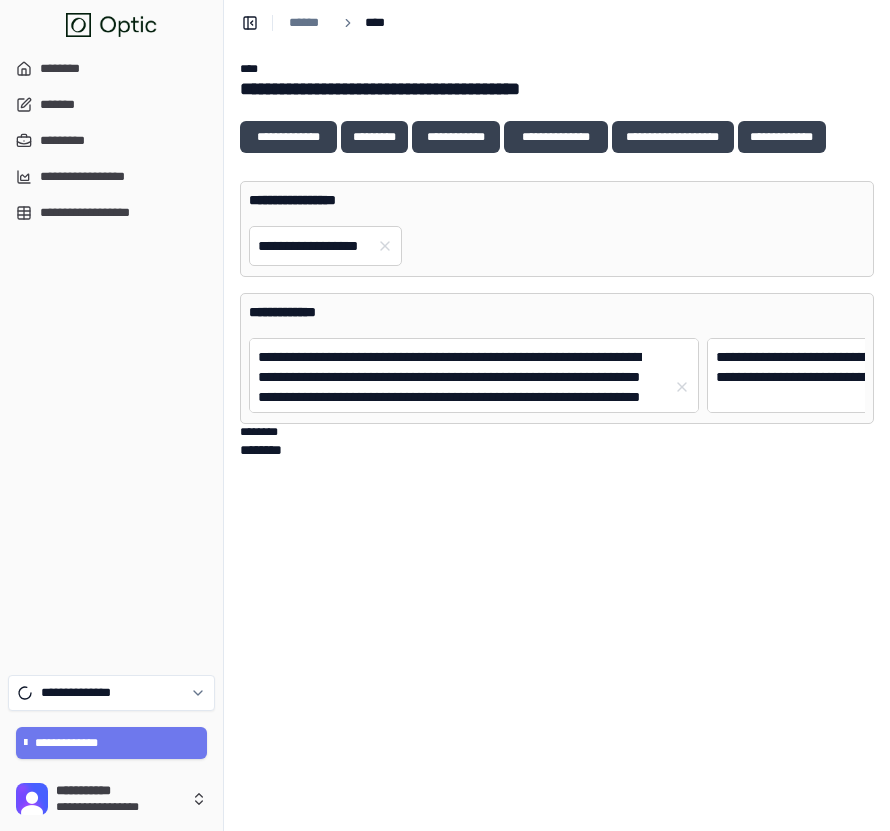 click on "**********" at bounding box center (557, 89) 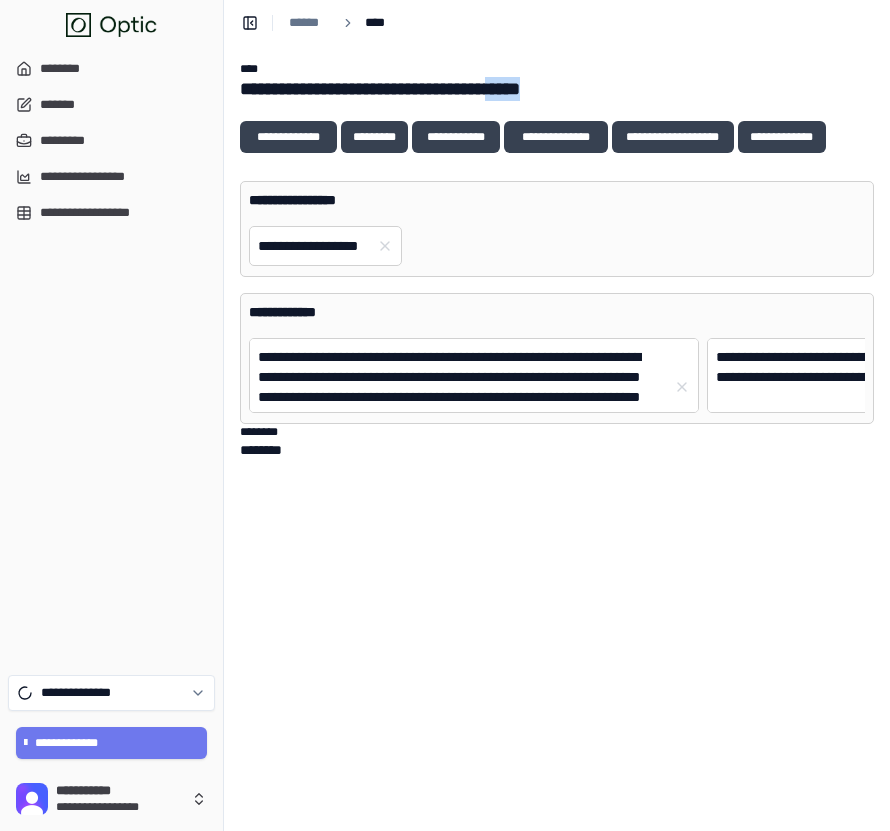 click on "**********" at bounding box center [557, 89] 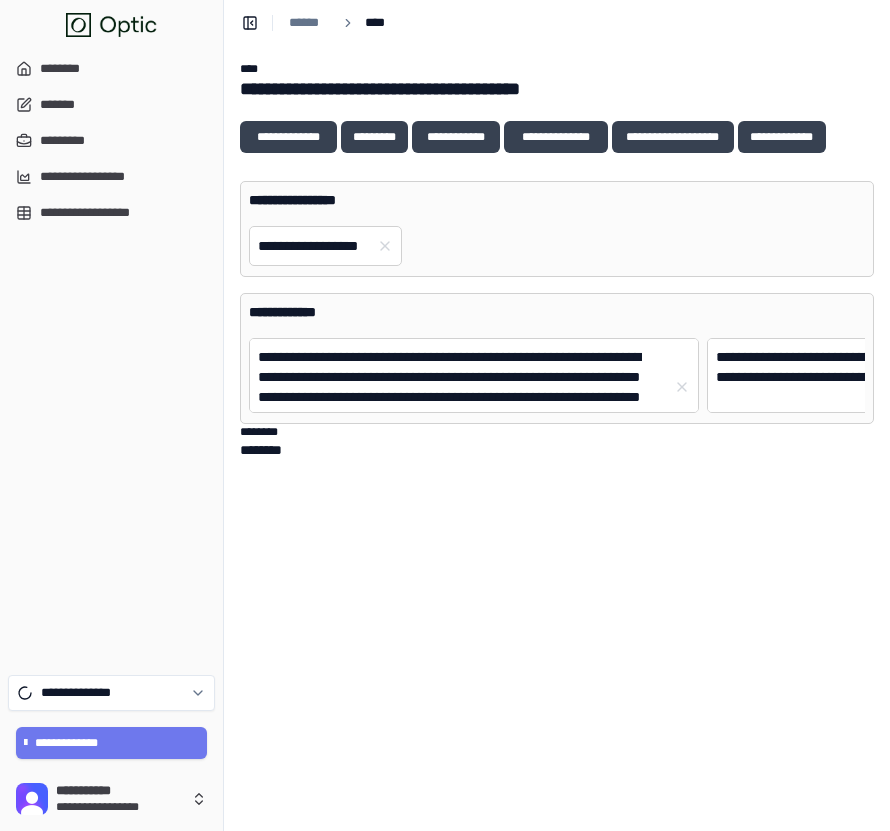 click on "**********" at bounding box center (557, 89) 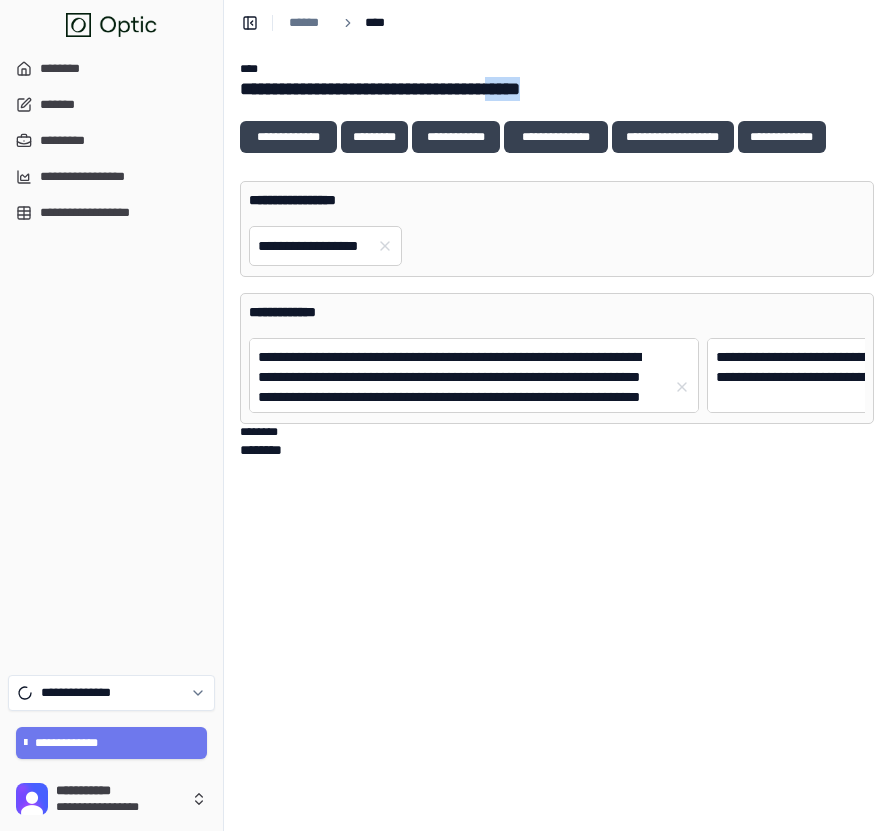 click on "**********" at bounding box center (557, 89) 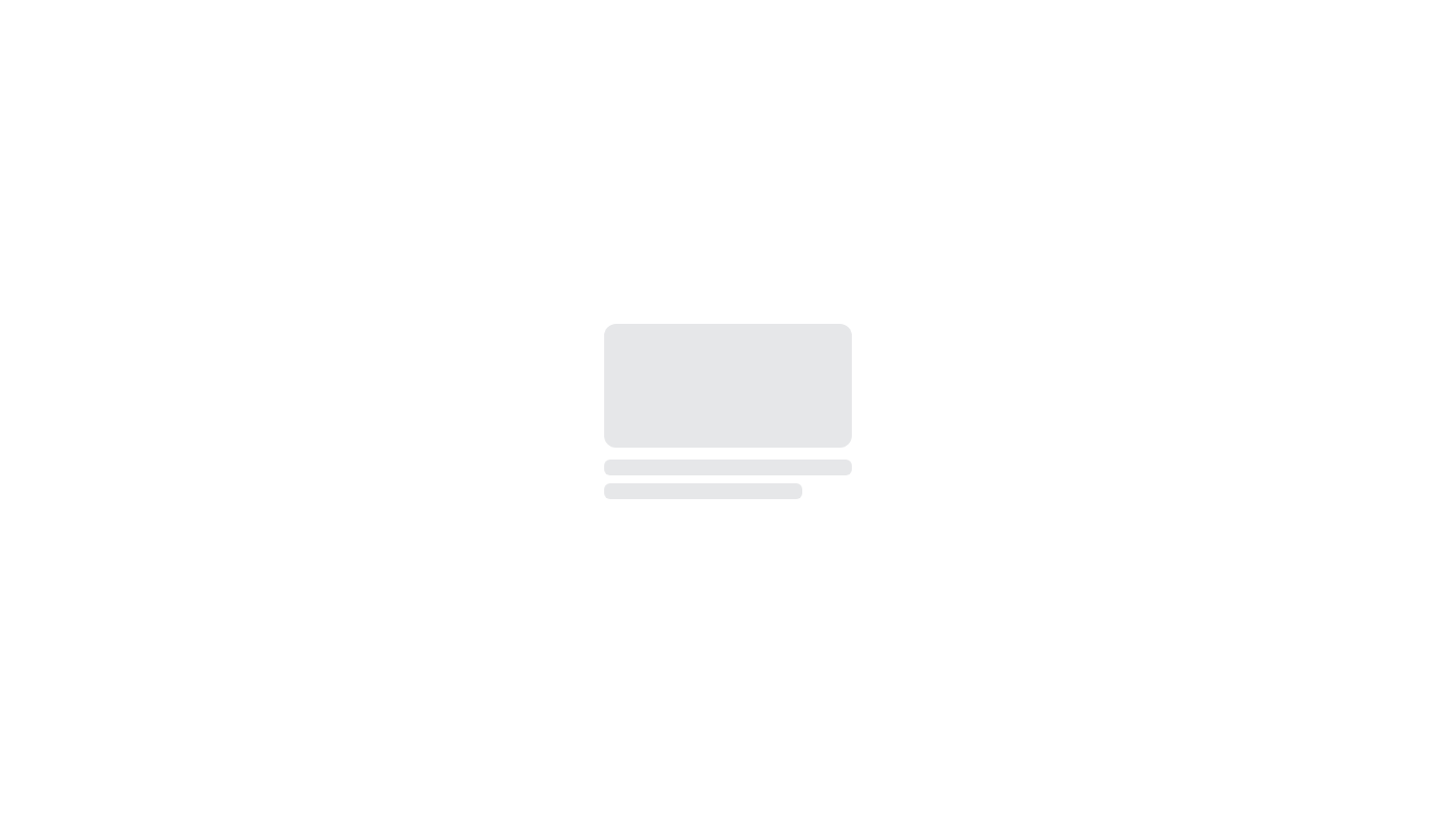 scroll, scrollTop: 0, scrollLeft: 0, axis: both 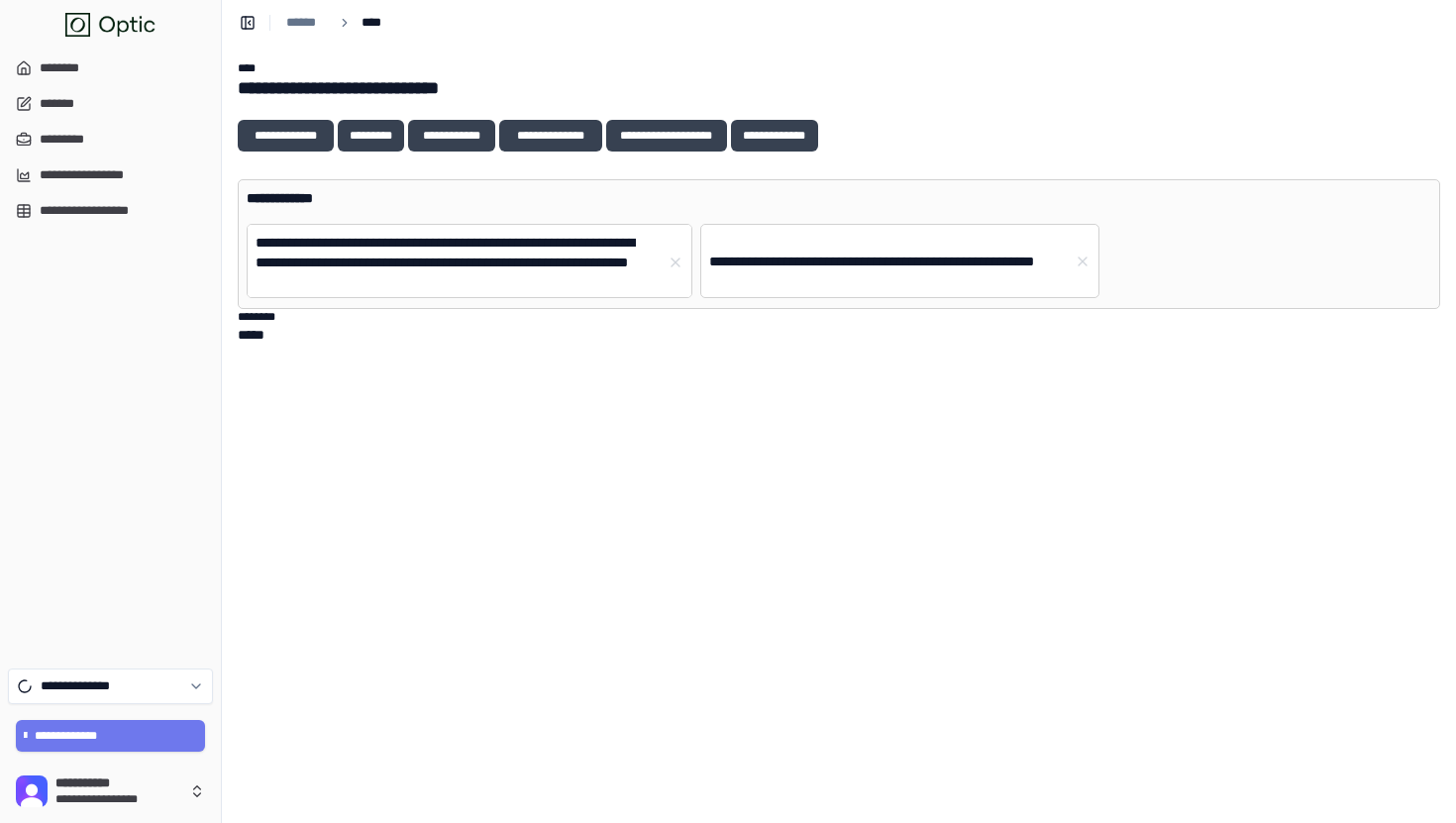 click on "*****" at bounding box center [839, 335] 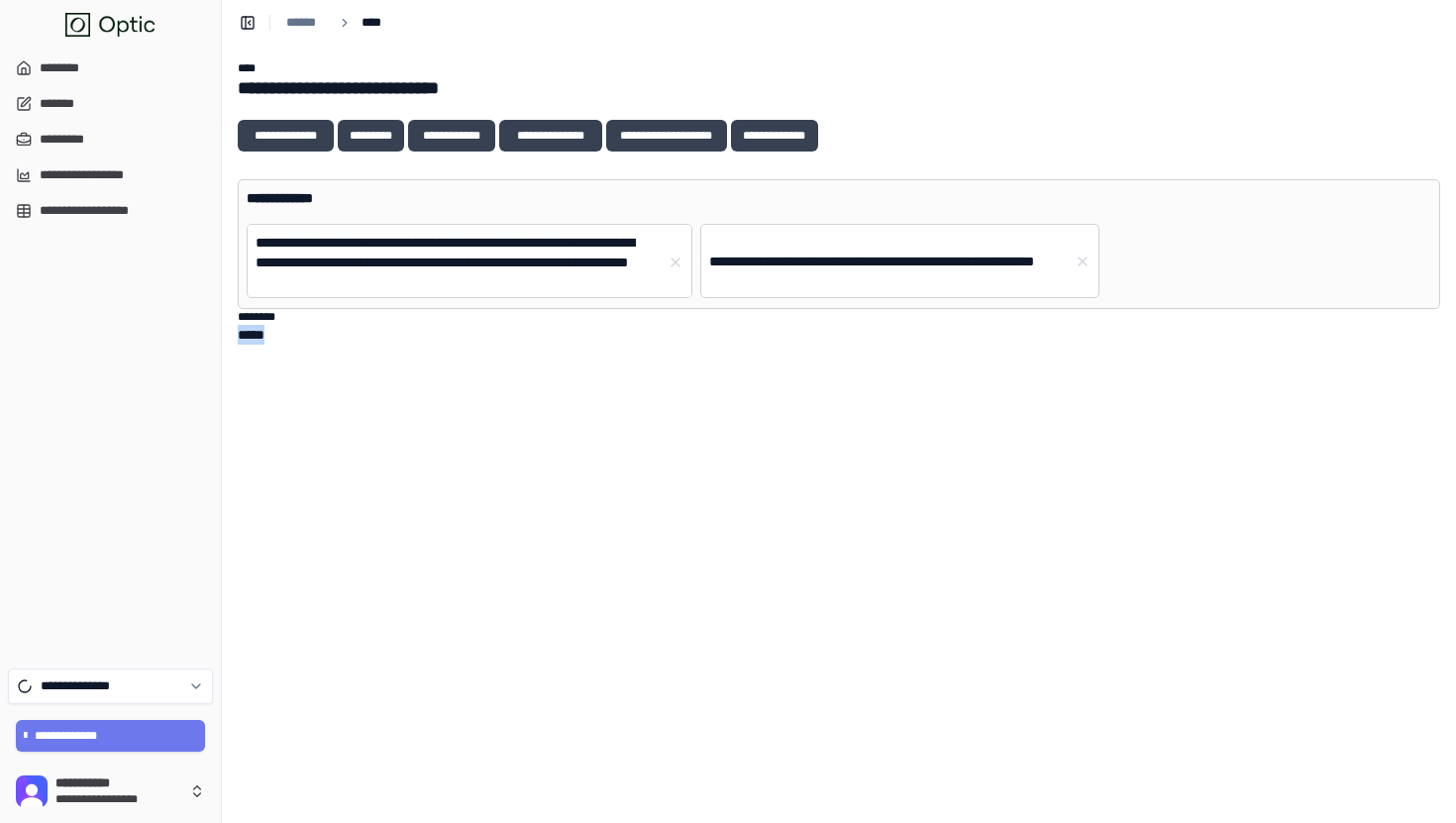click on "*****" at bounding box center [839, 335] 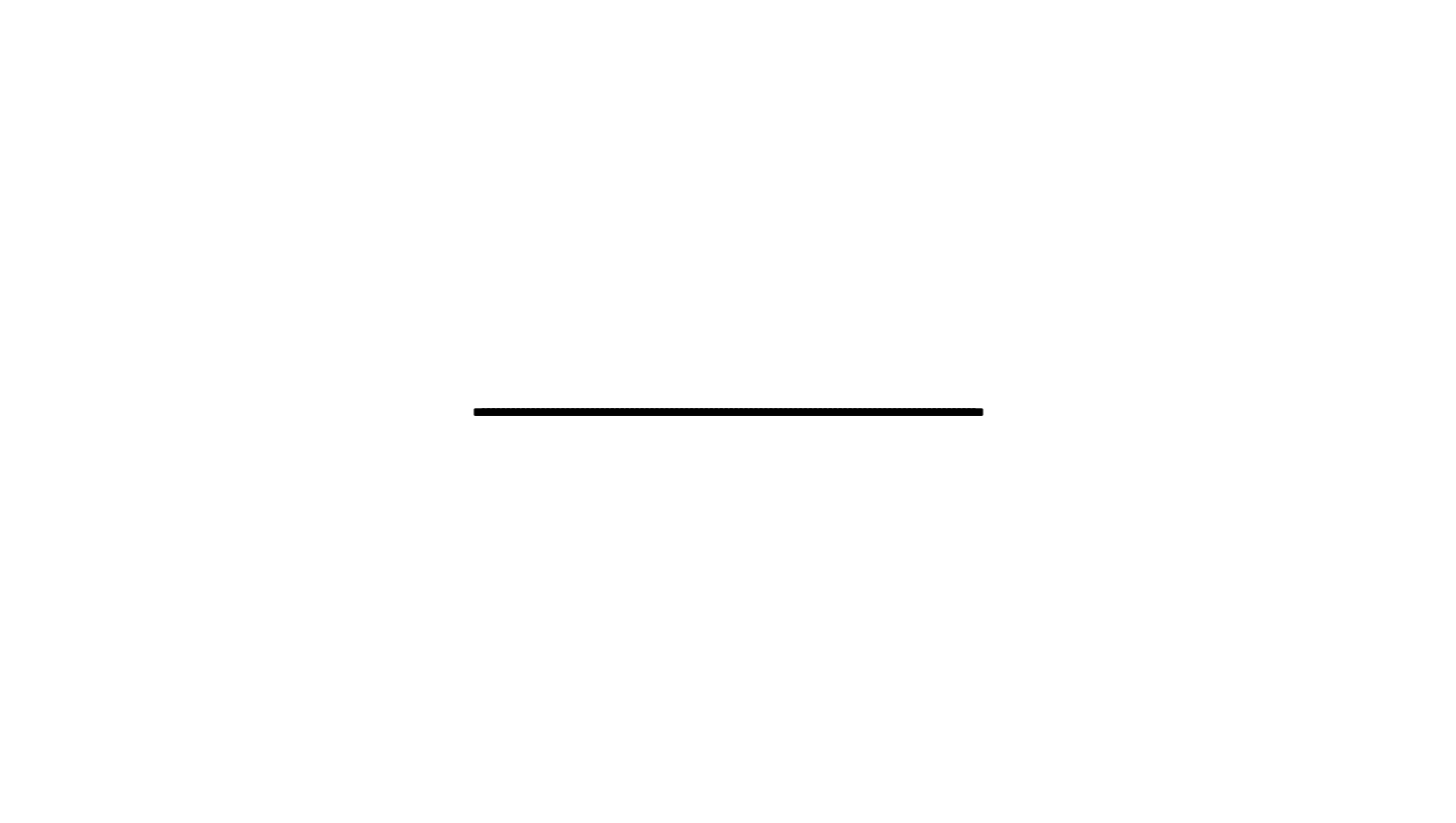 scroll, scrollTop: 0, scrollLeft: 0, axis: both 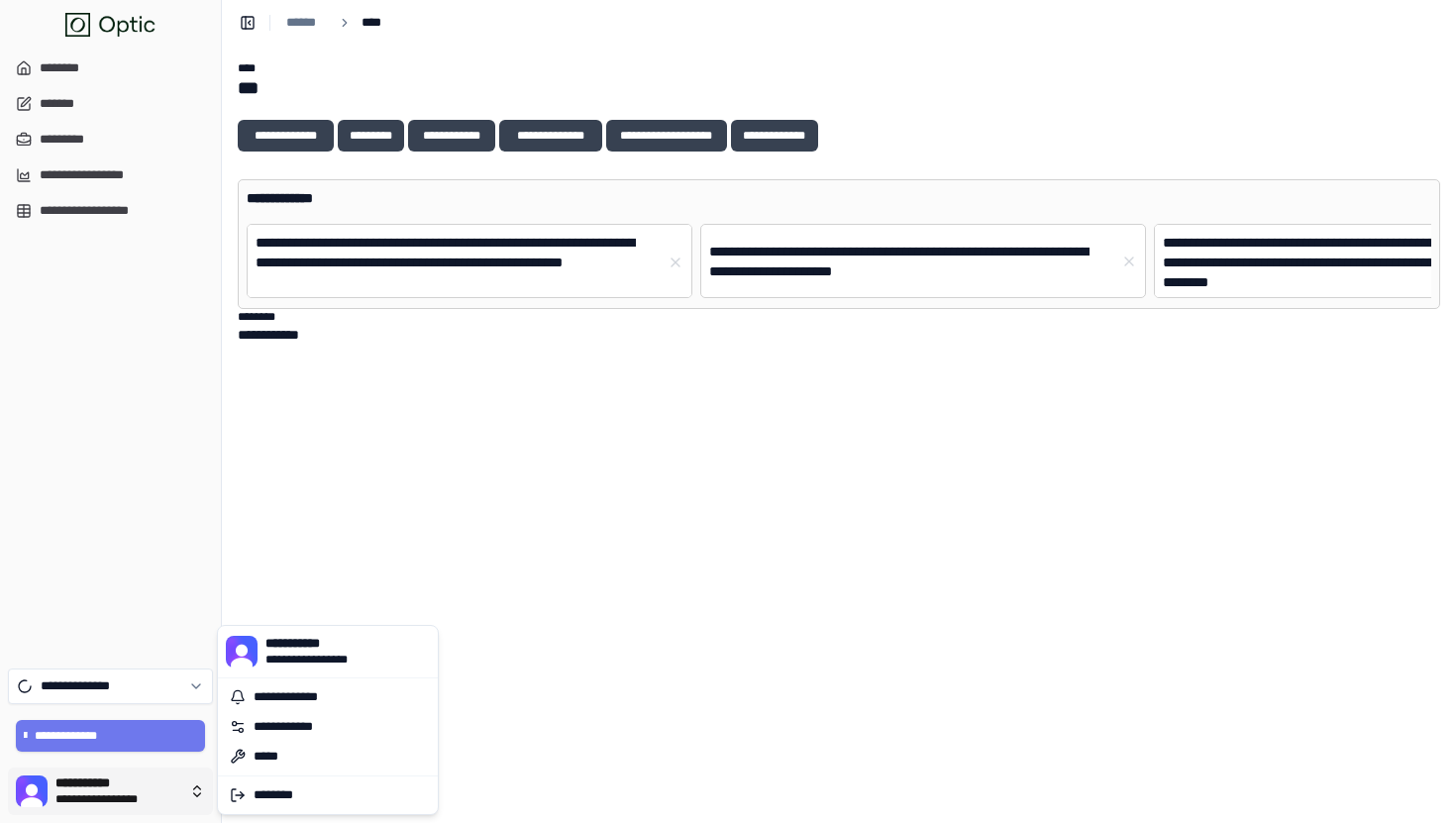 click on "**********" at bounding box center [728, 411] 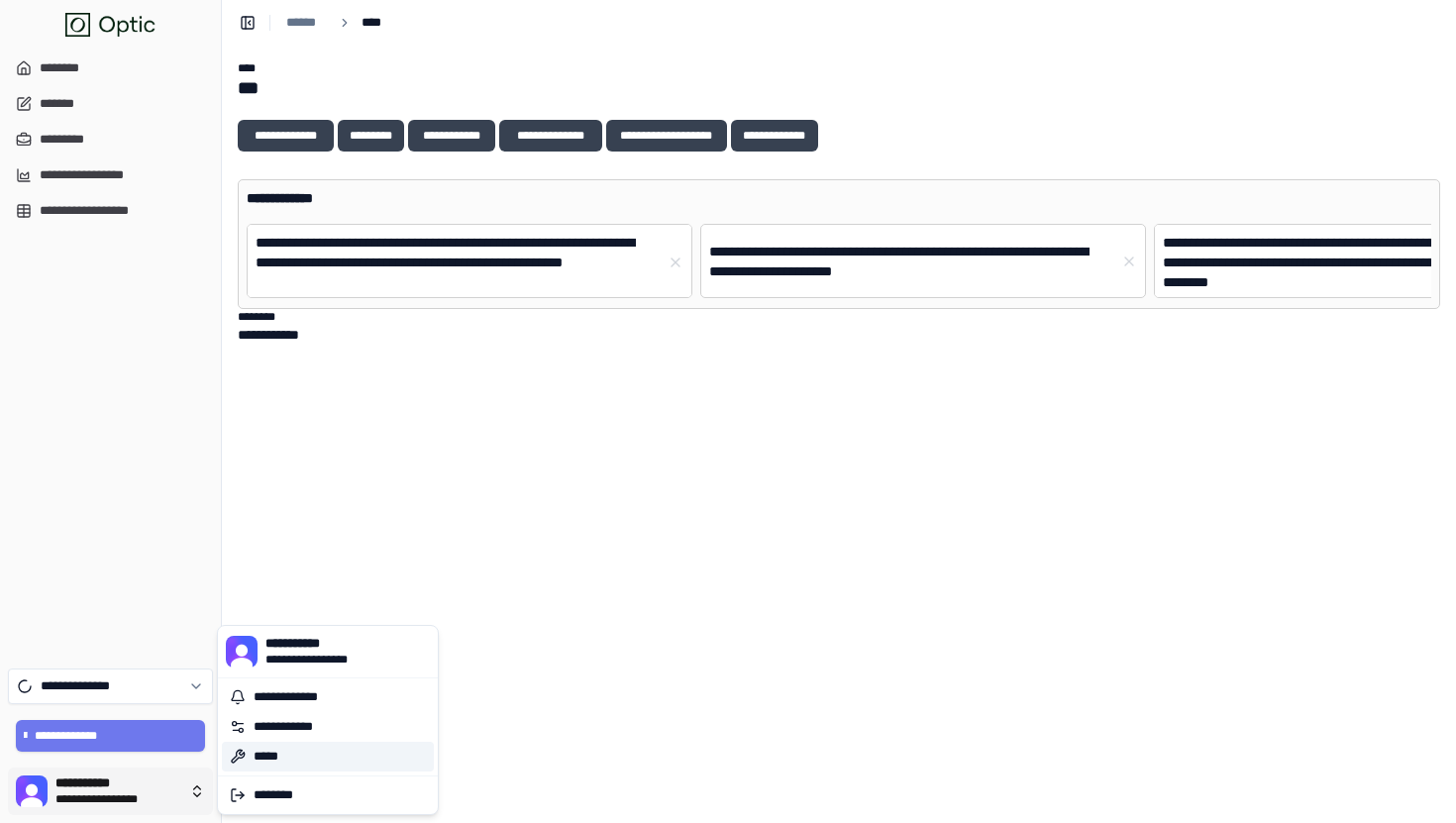 click on "*****" at bounding box center (328, 757) 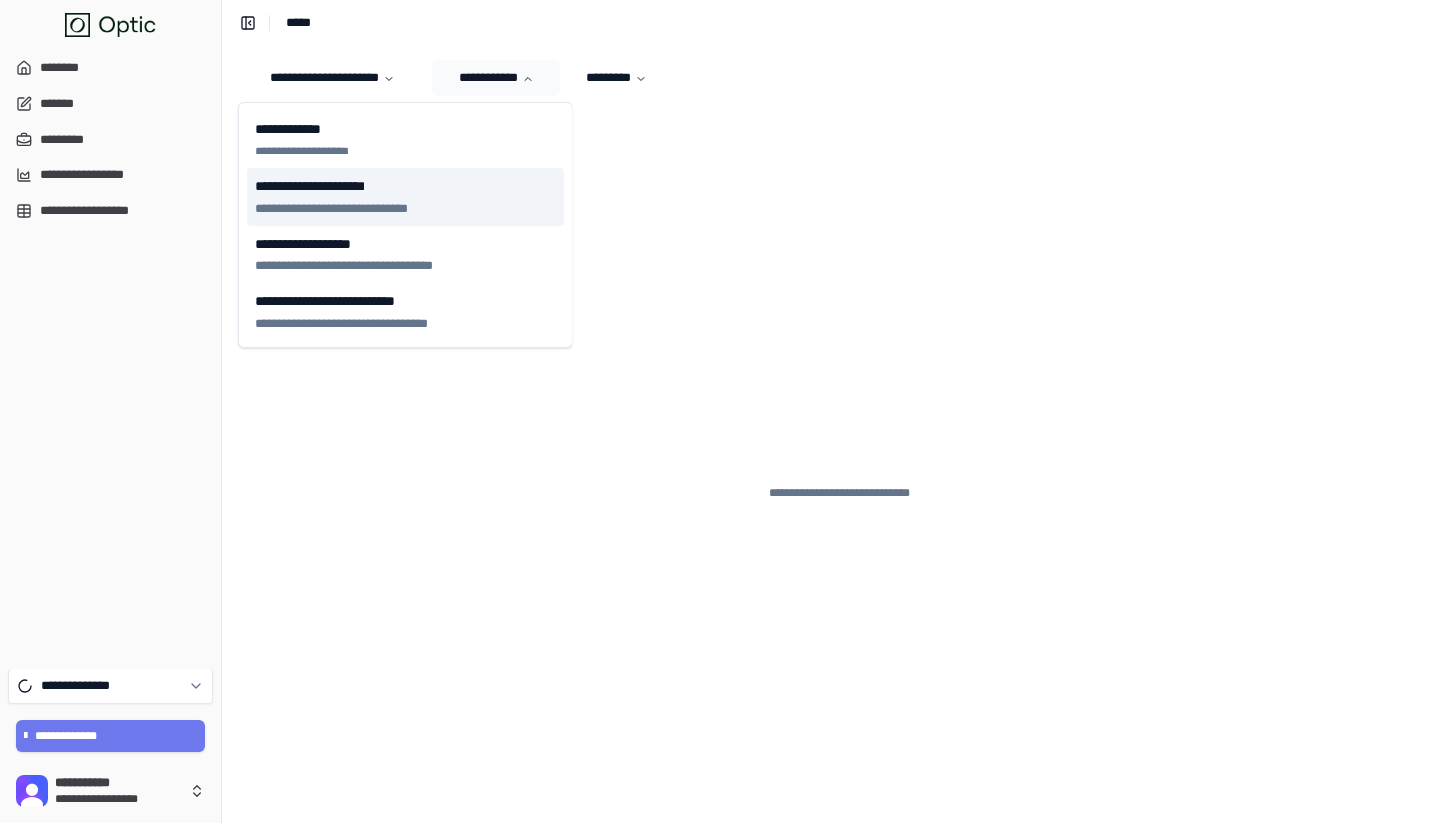 click on "**********" at bounding box center (405, 209) 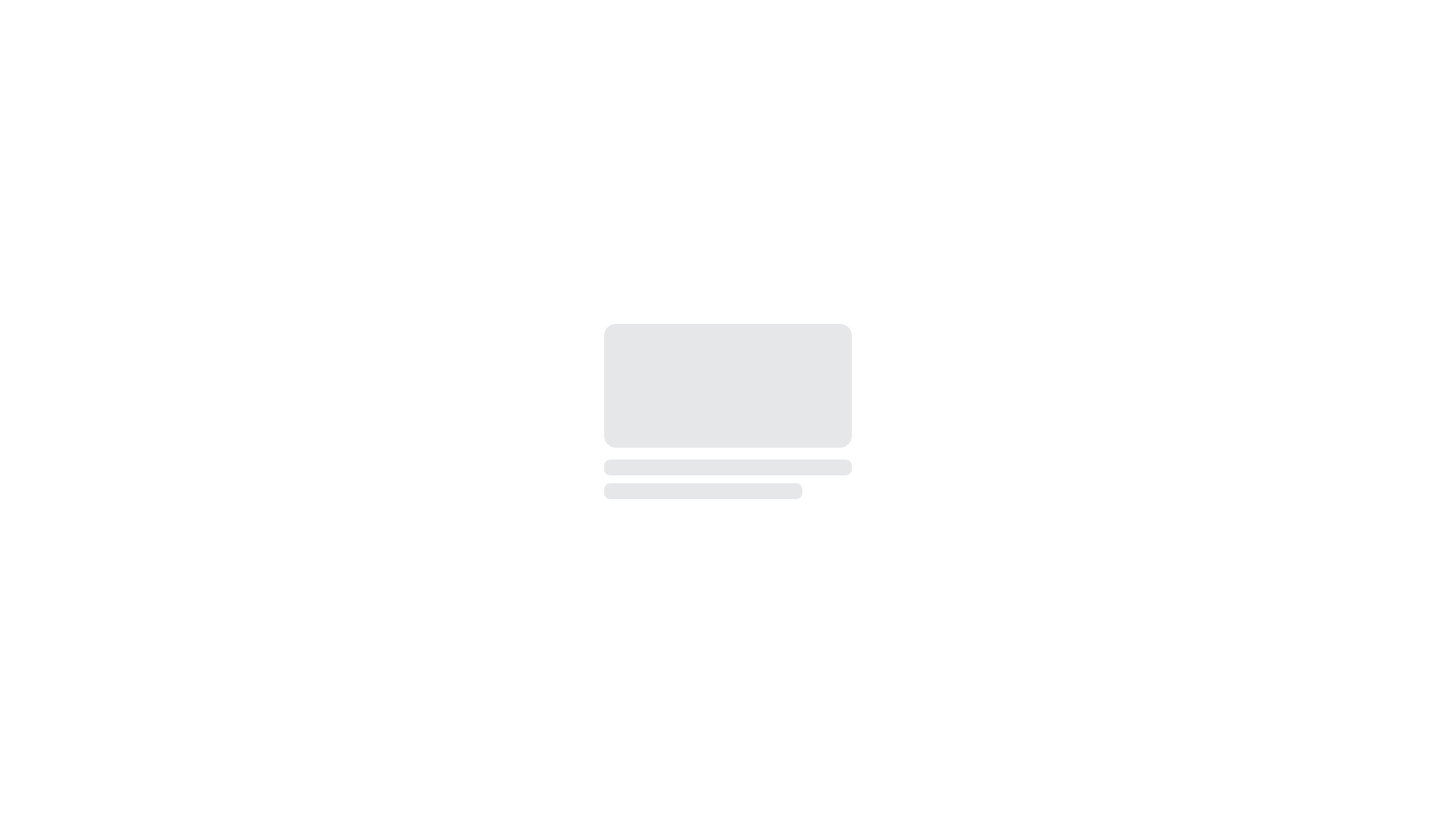 scroll, scrollTop: 0, scrollLeft: 0, axis: both 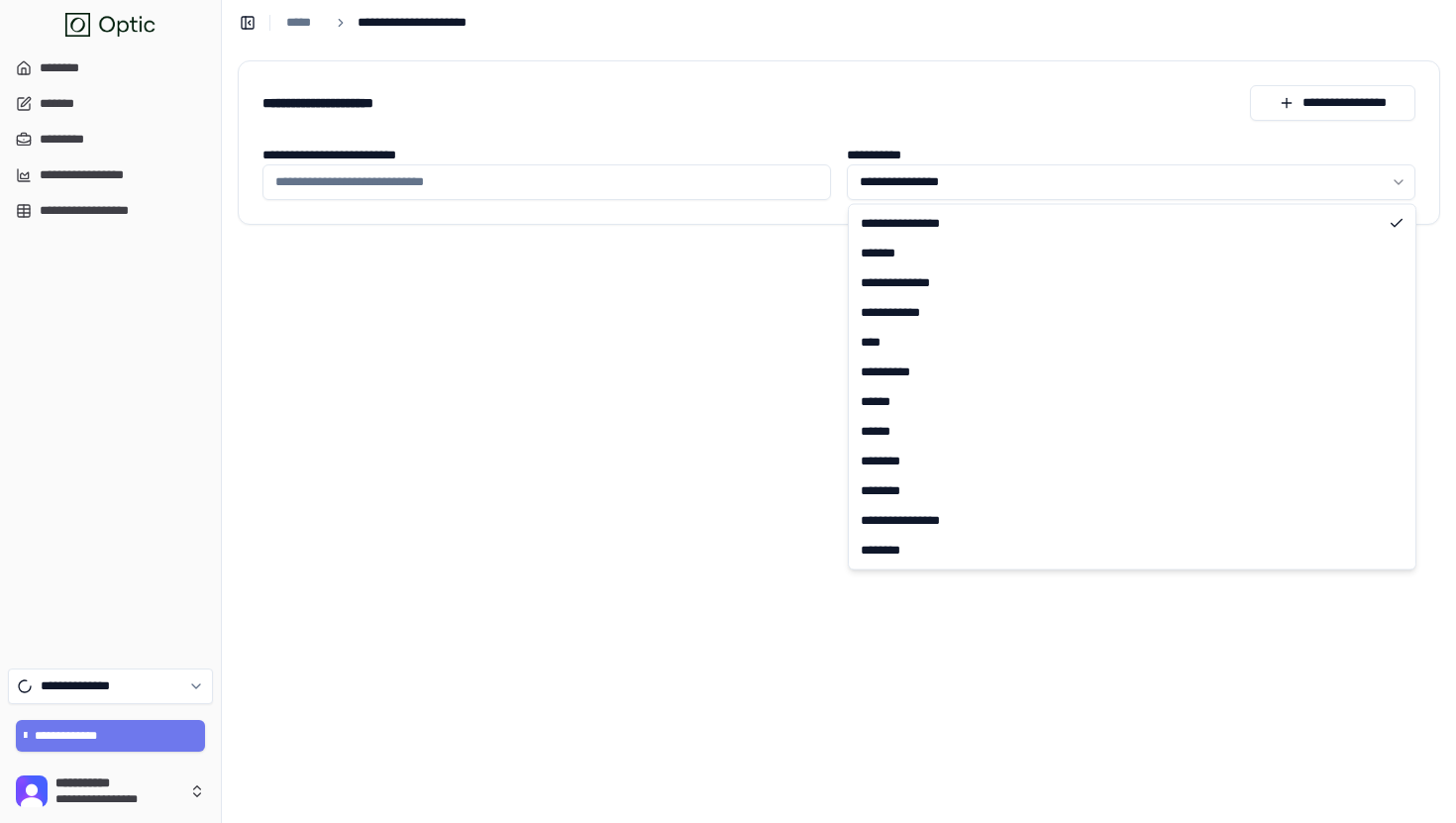 click on "**********" at bounding box center (728, 411) 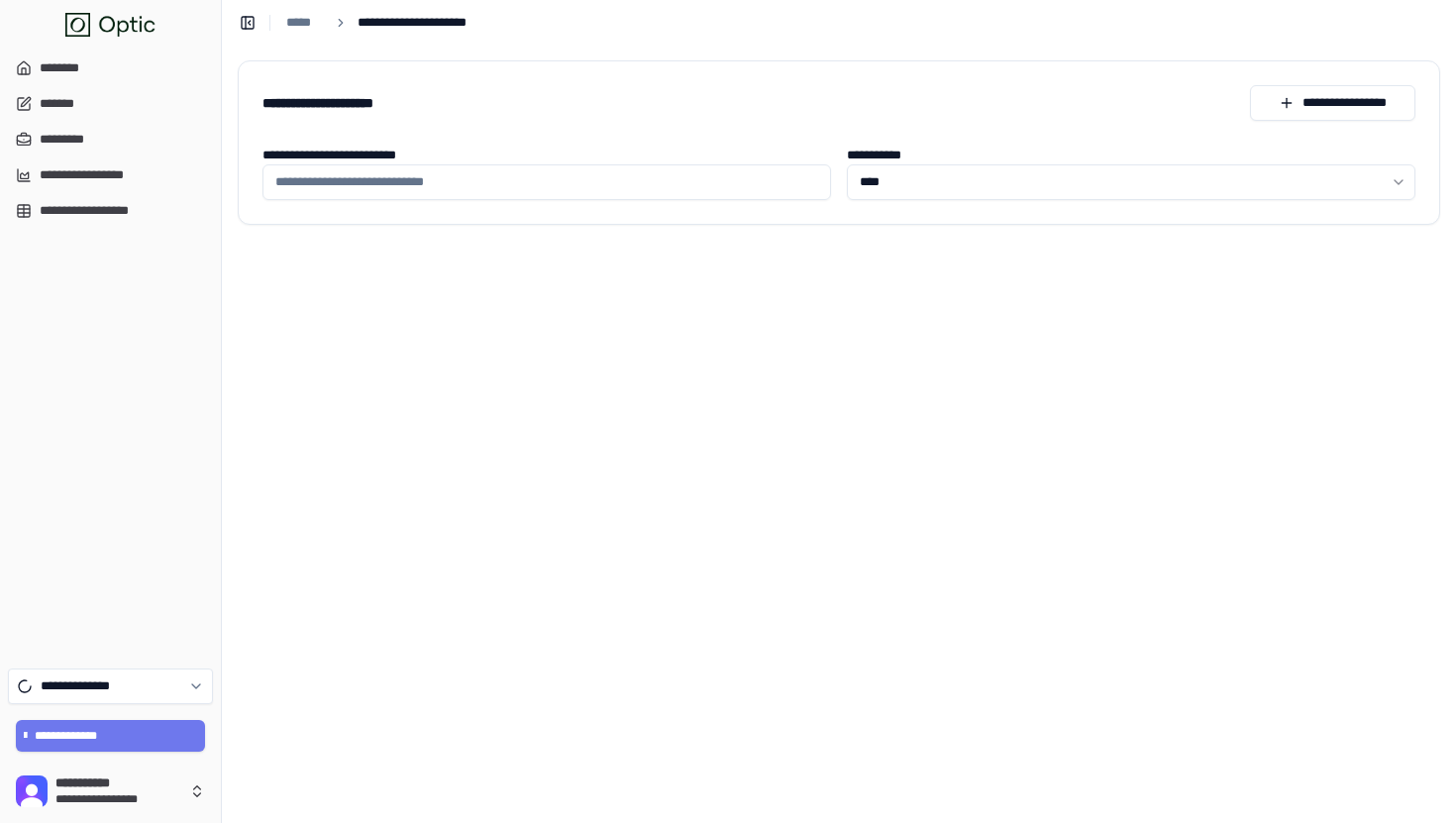 click on "**********" at bounding box center [547, 172] 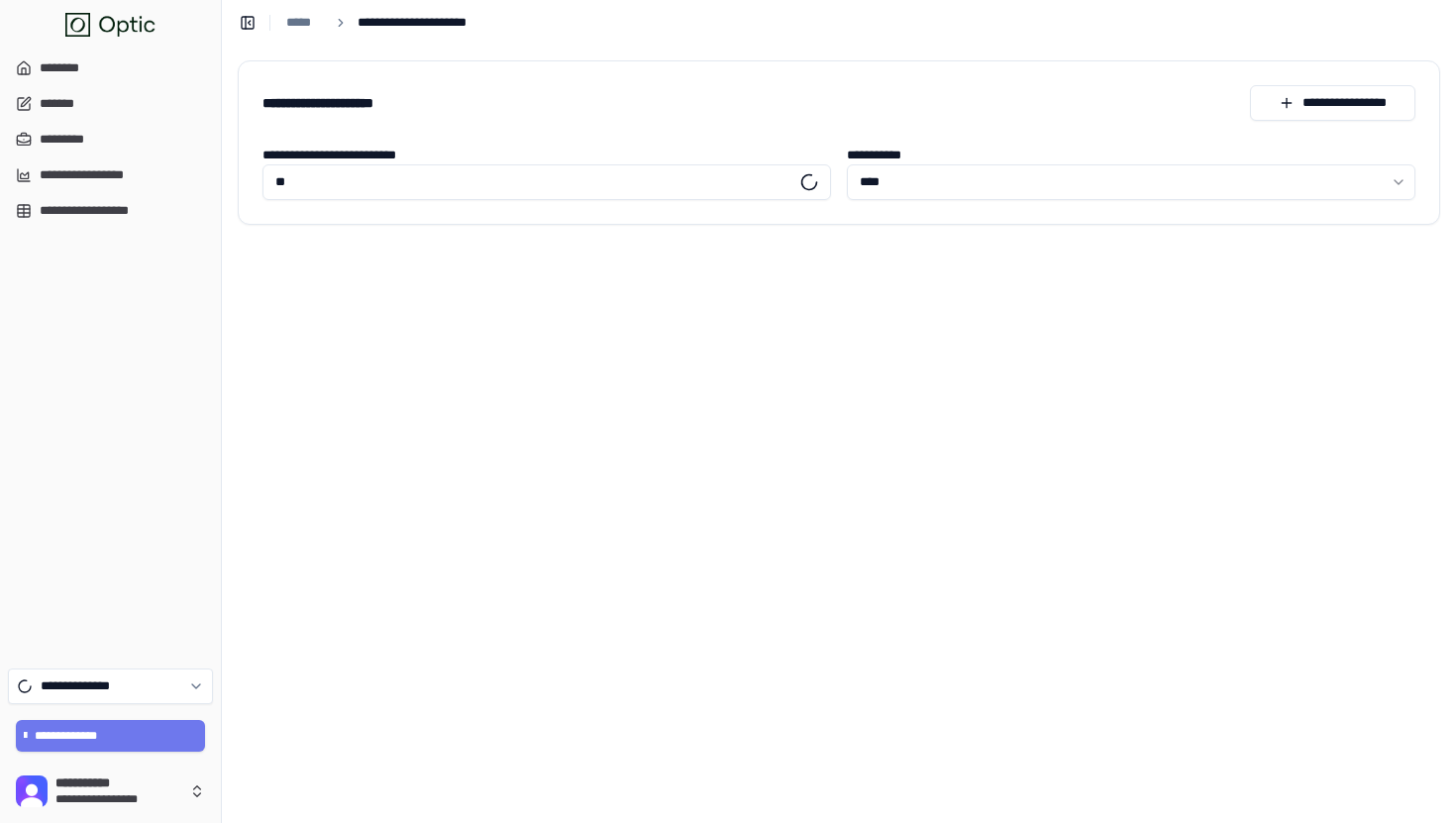 type on "*" 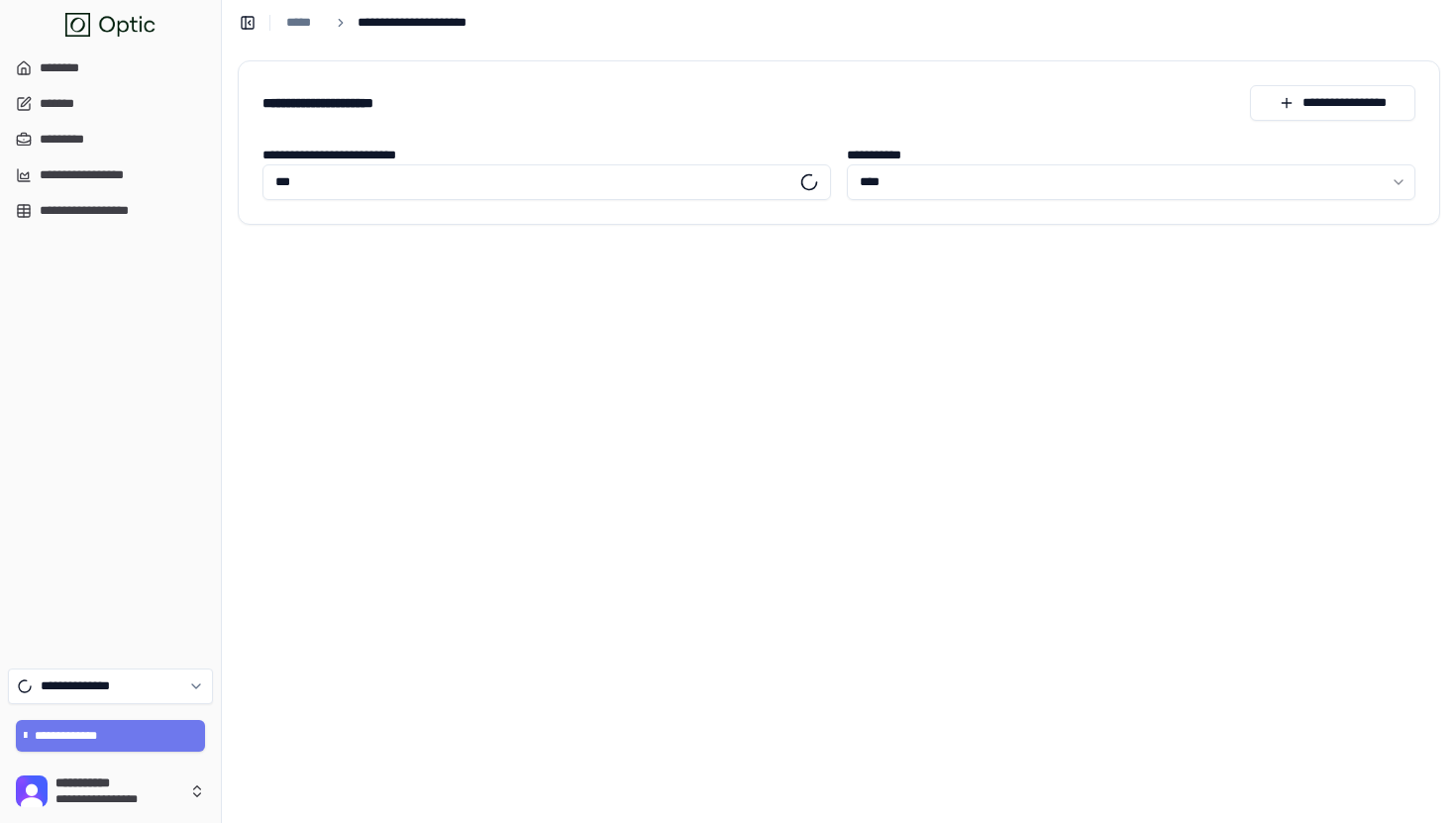 type on "***" 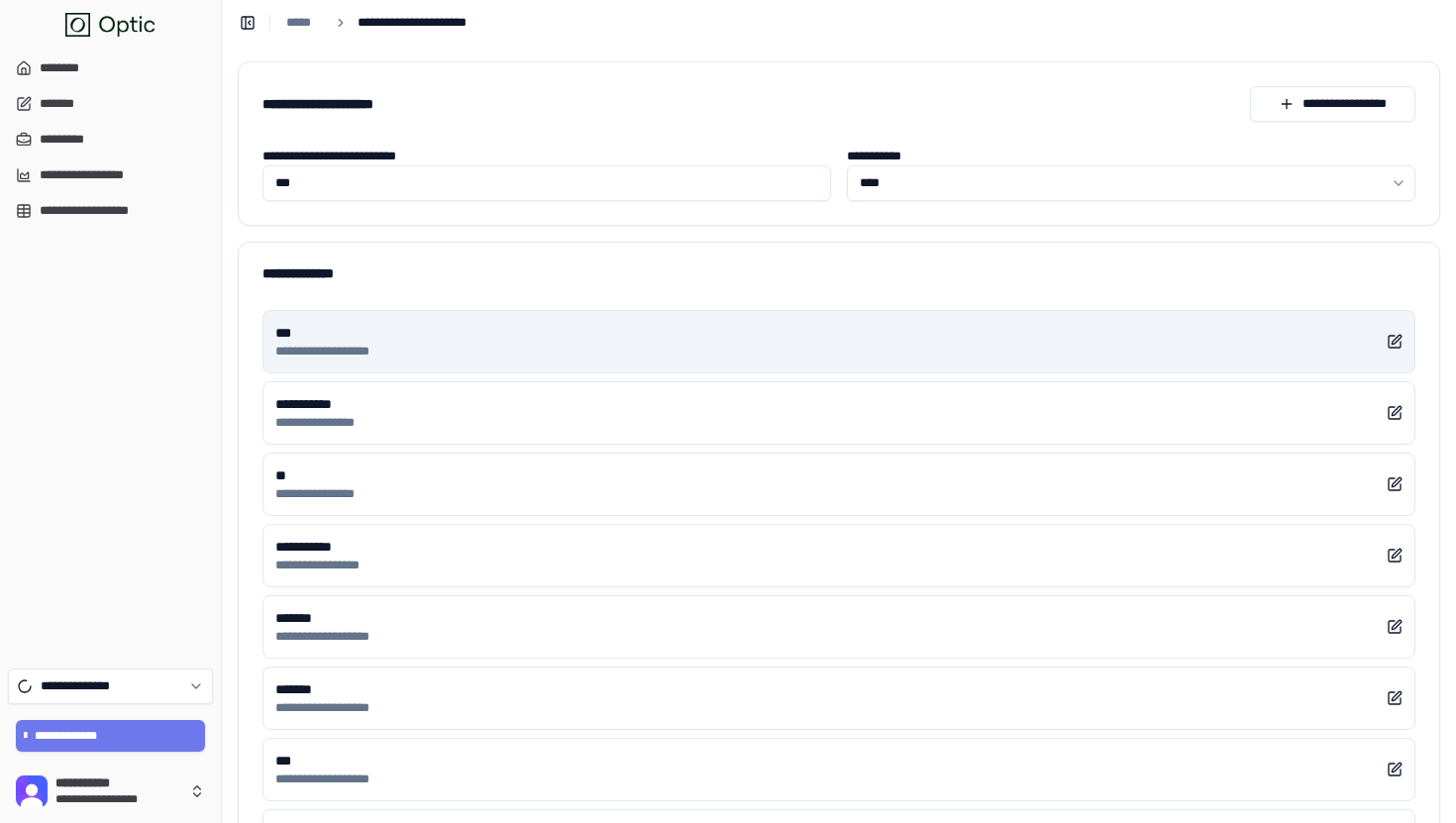 click on "***" at bounding box center (336, 333) 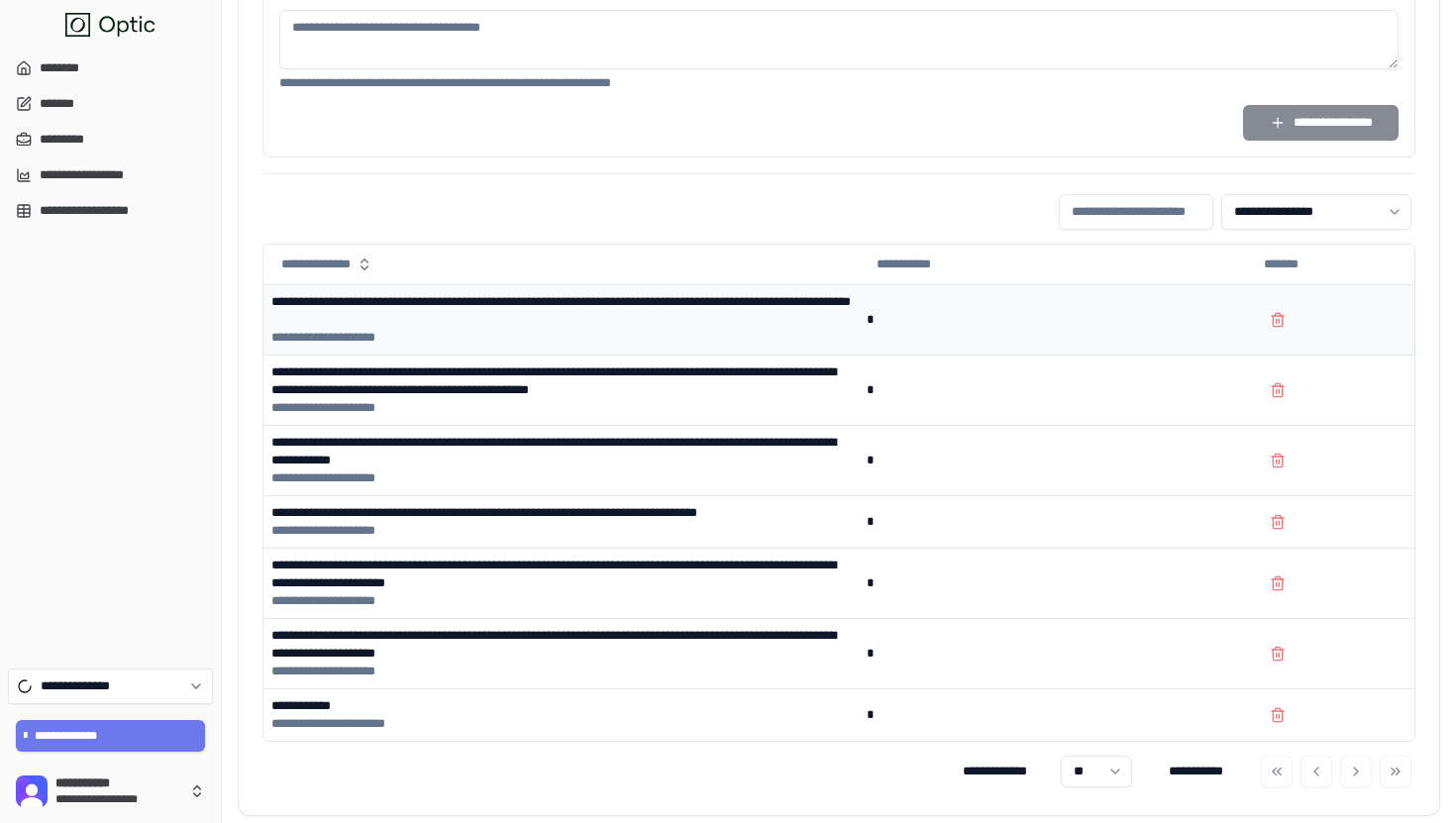 scroll, scrollTop: 1584, scrollLeft: 0, axis: vertical 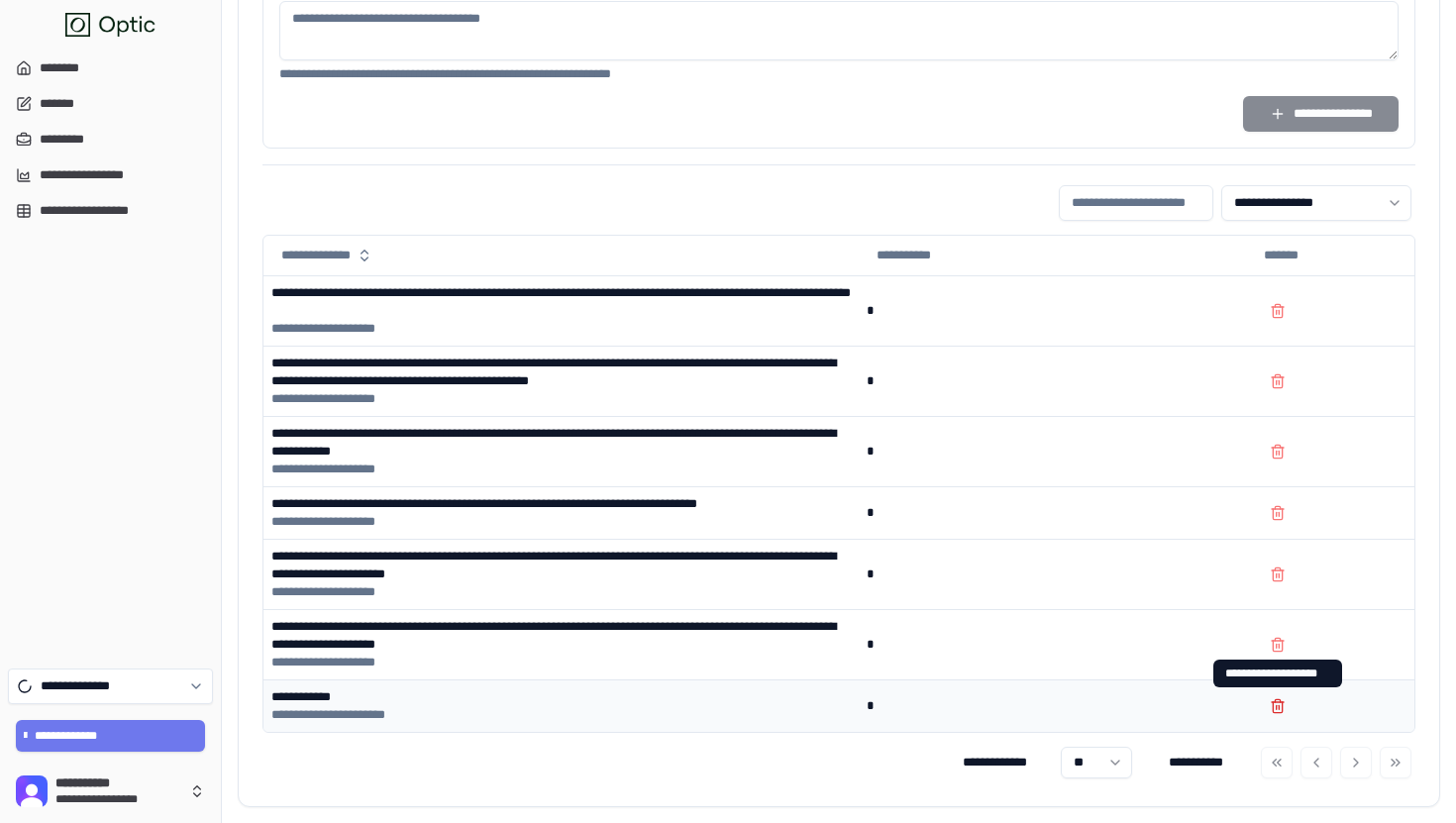 click at bounding box center [1278, 706] 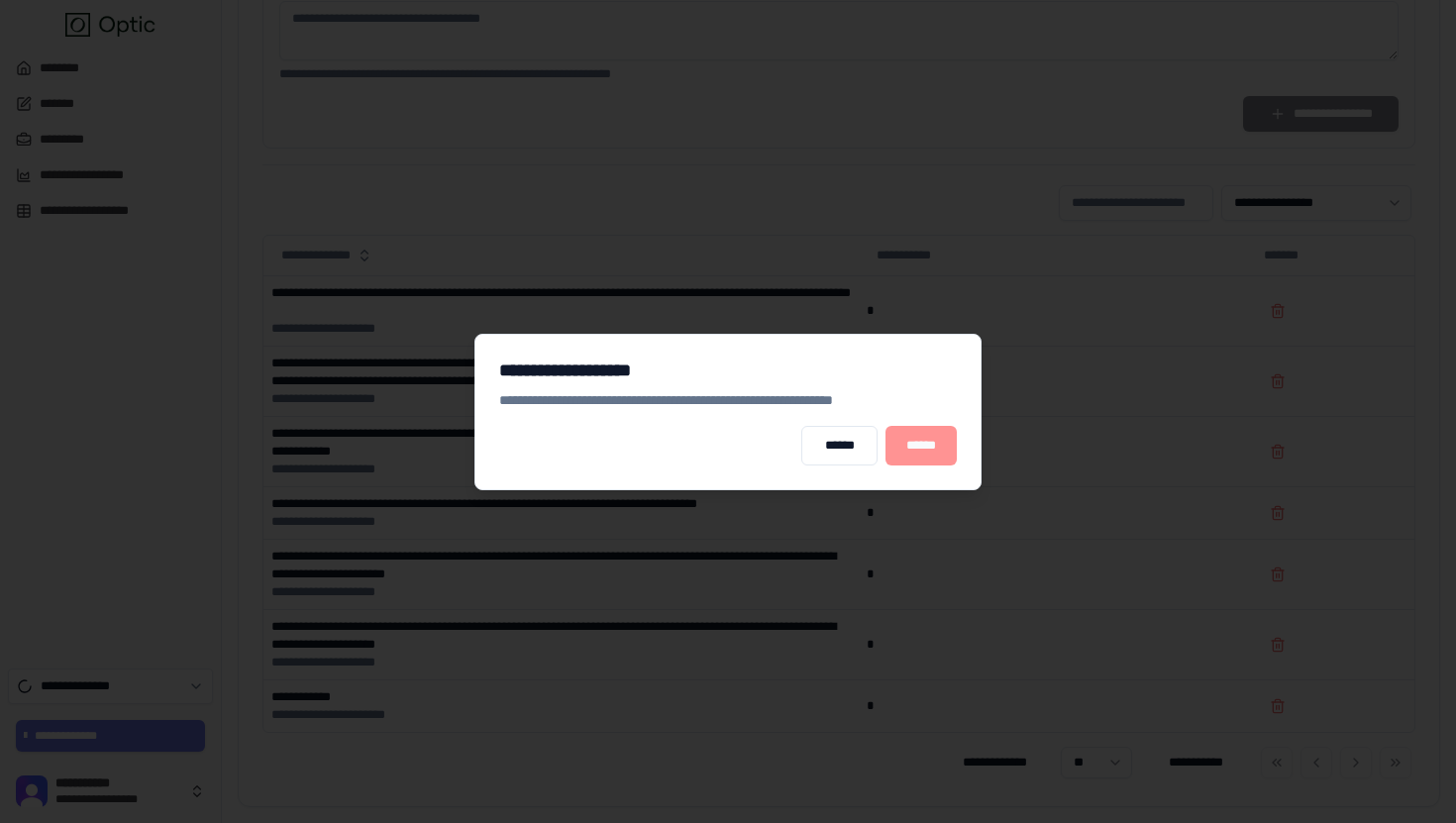 click on "******" at bounding box center [921, 446] 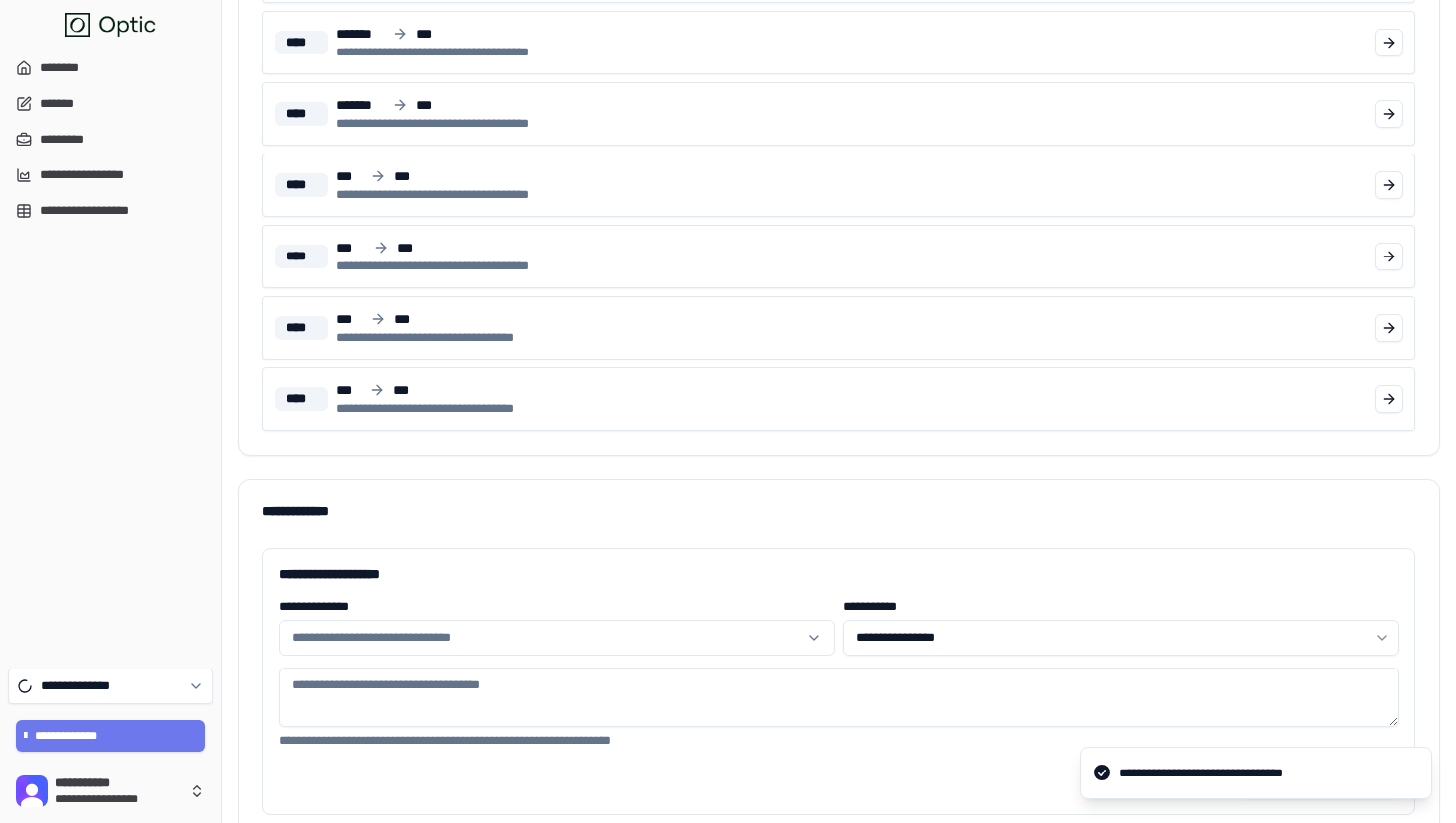 scroll, scrollTop: 129, scrollLeft: 0, axis: vertical 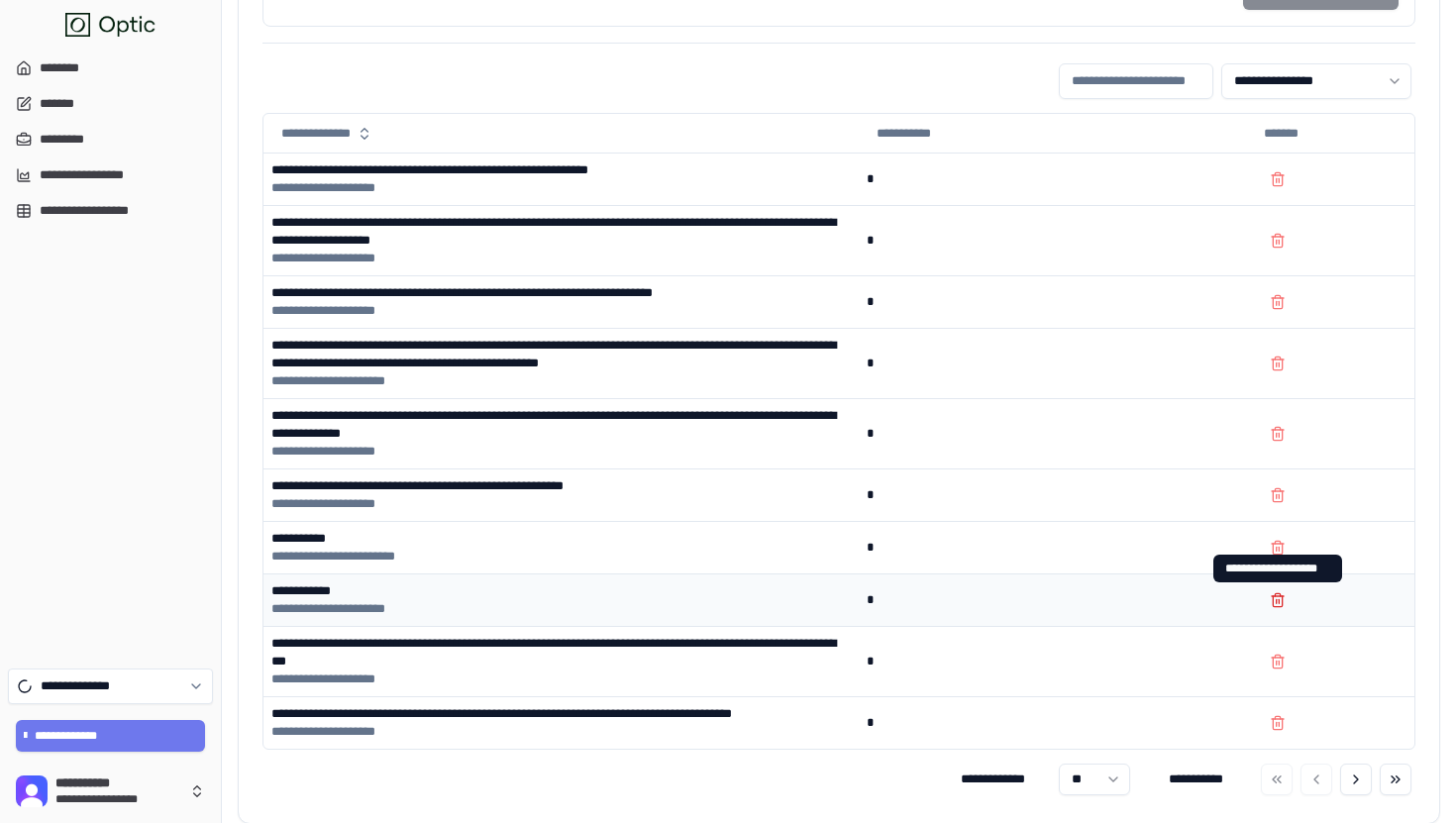 click at bounding box center (1278, 600) 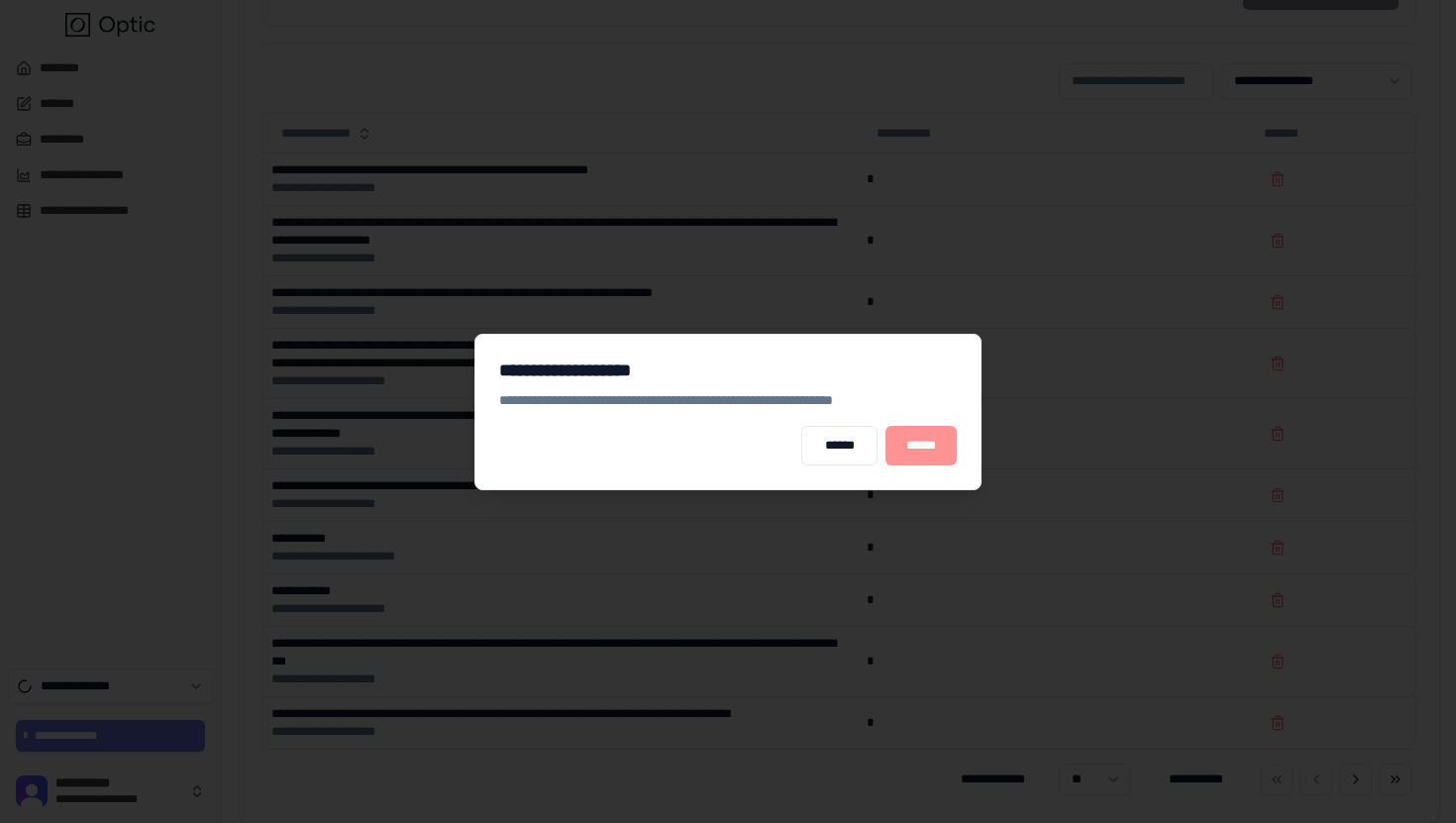 click on "******" at bounding box center [921, 446] 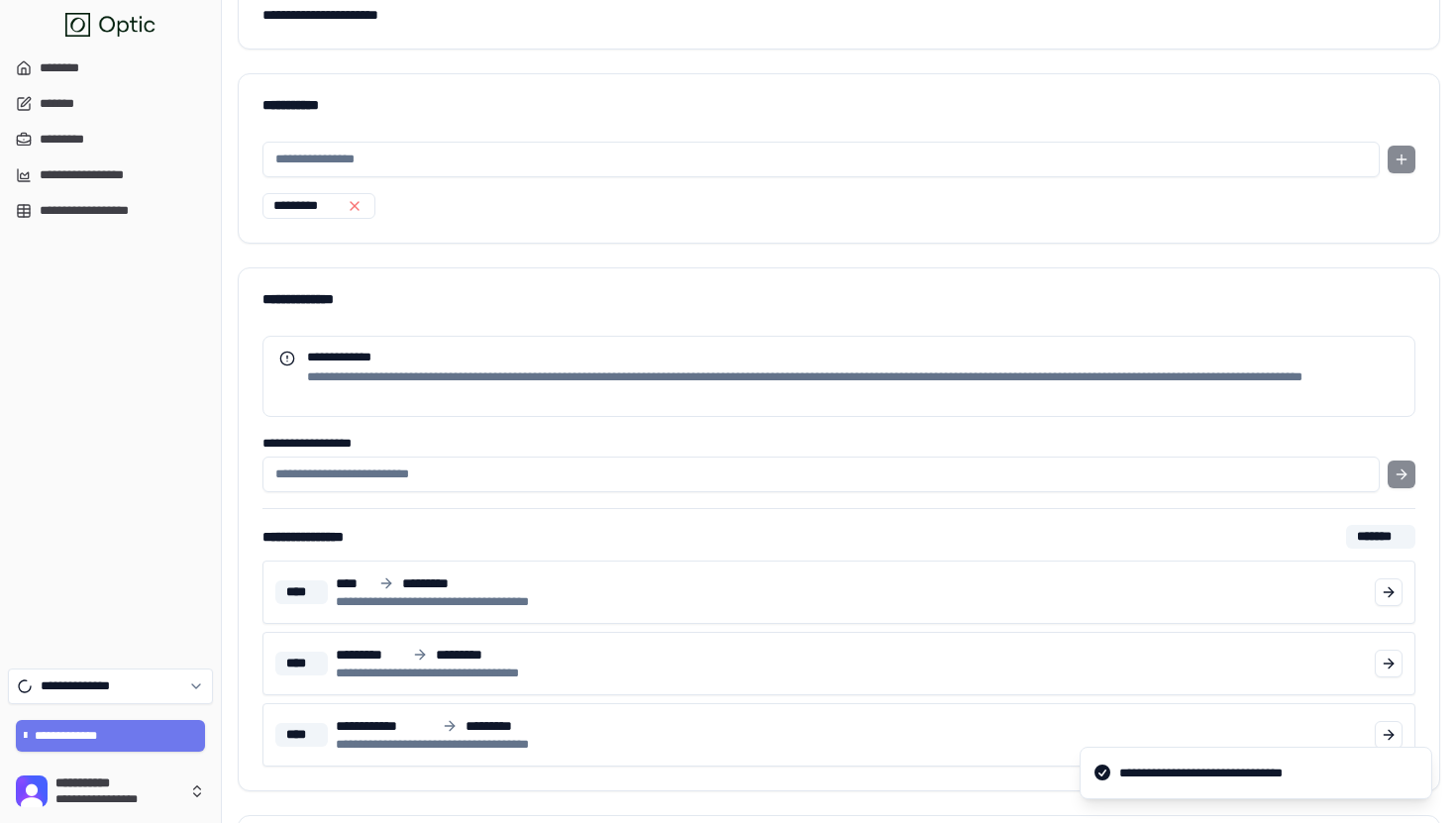 scroll, scrollTop: 0, scrollLeft: 0, axis: both 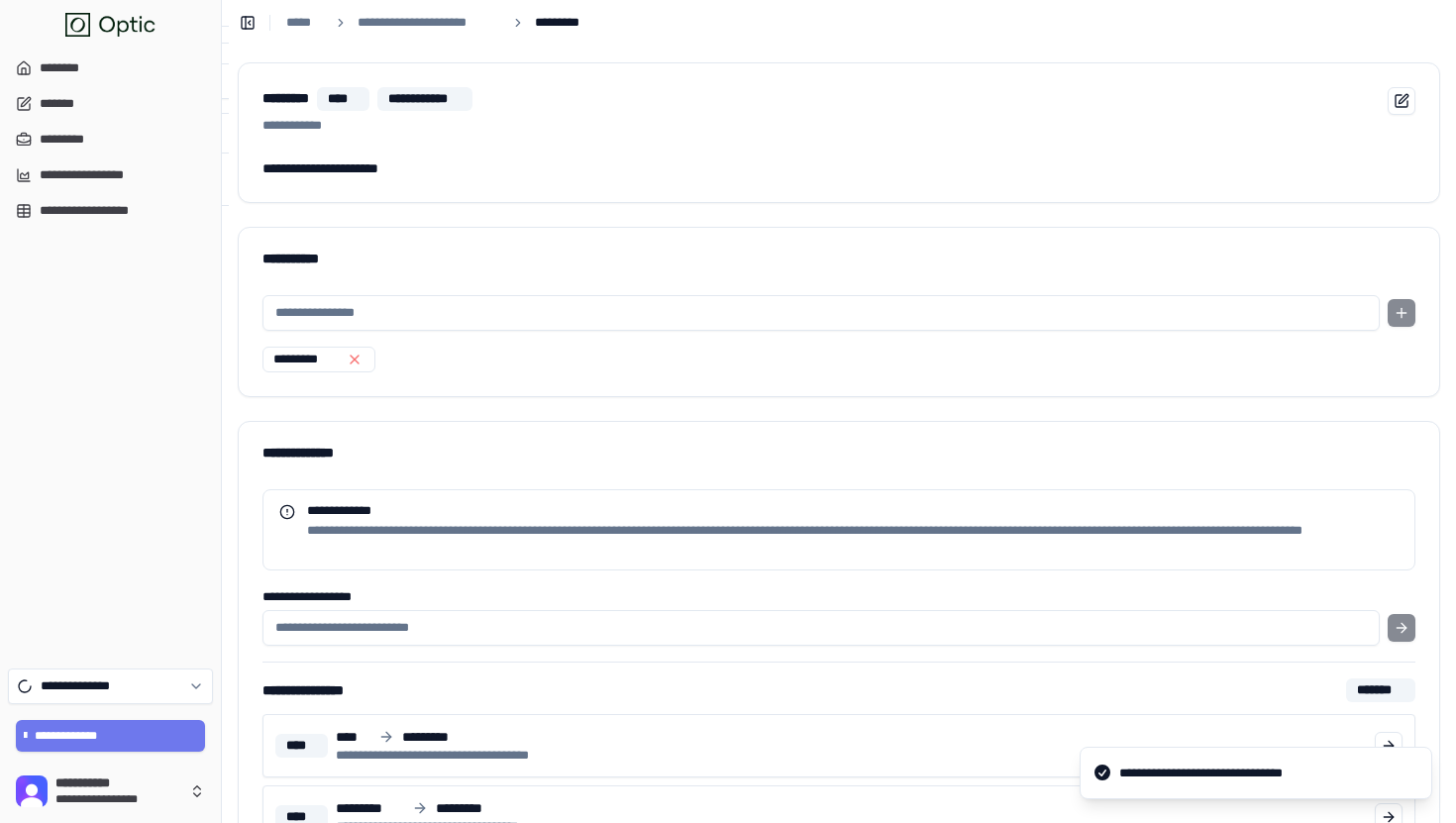 click on "*********" at bounding box center [285, 98] 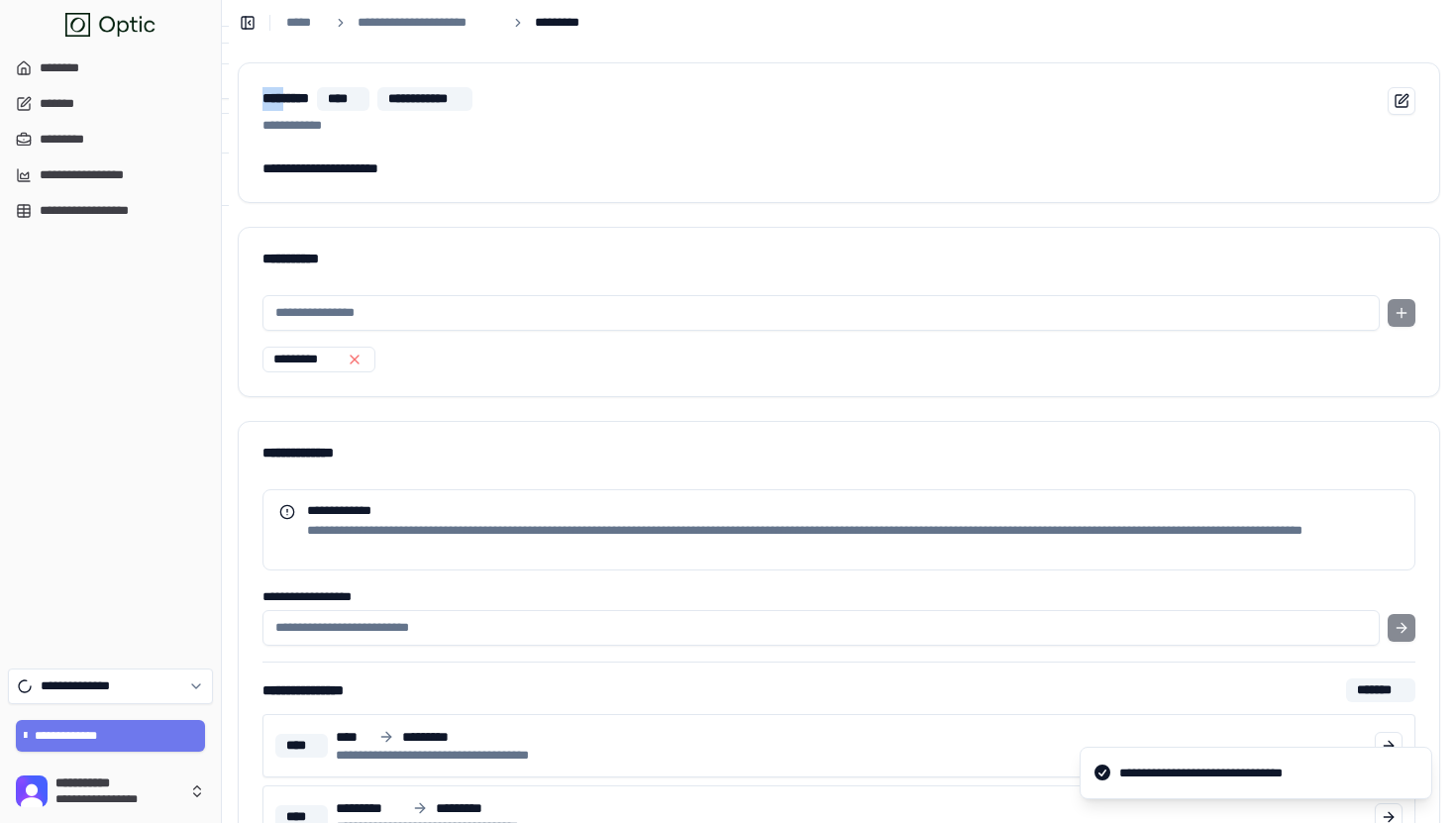click on "*********" at bounding box center [285, 98] 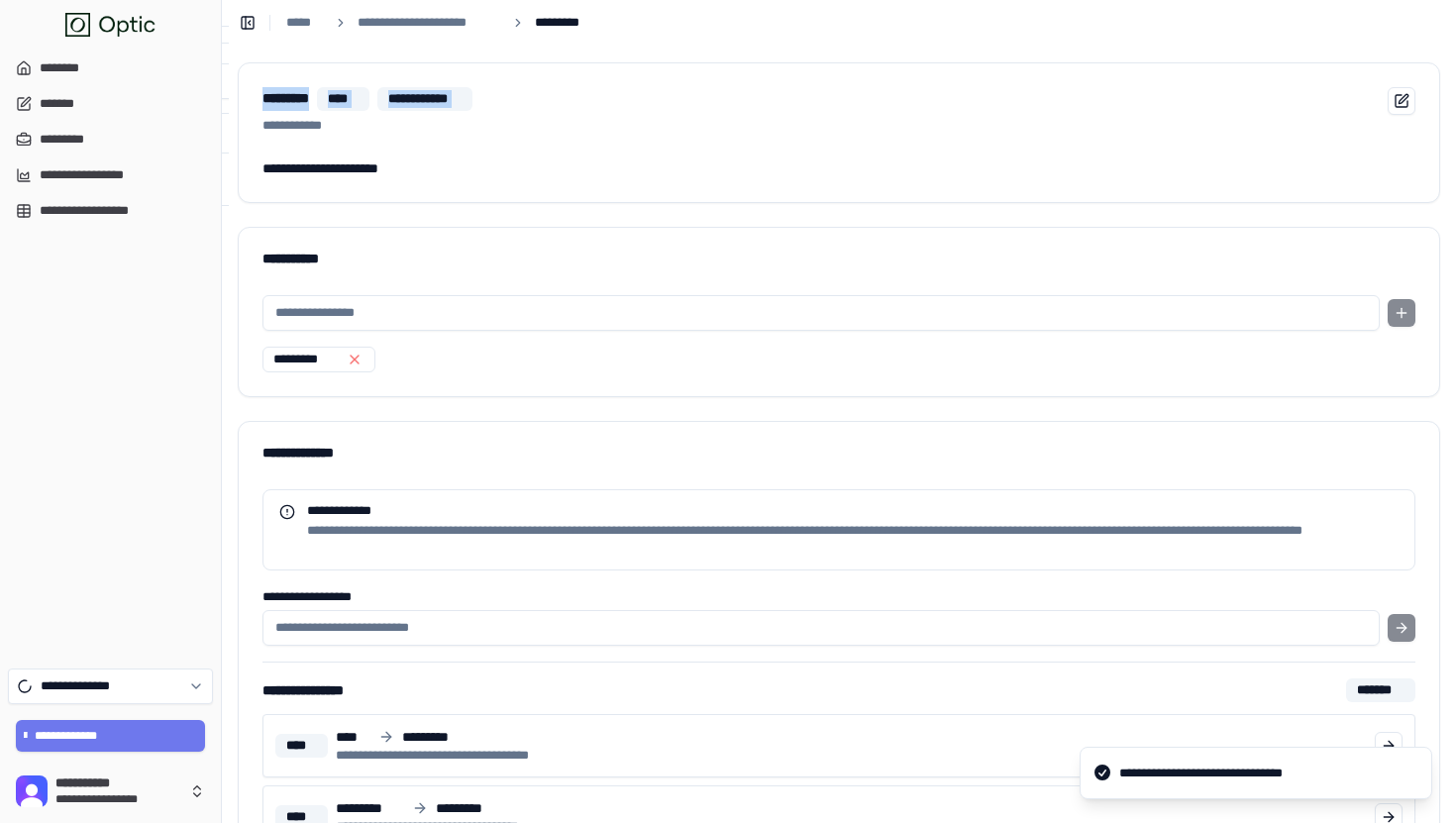 click on "*********" at bounding box center (285, 98) 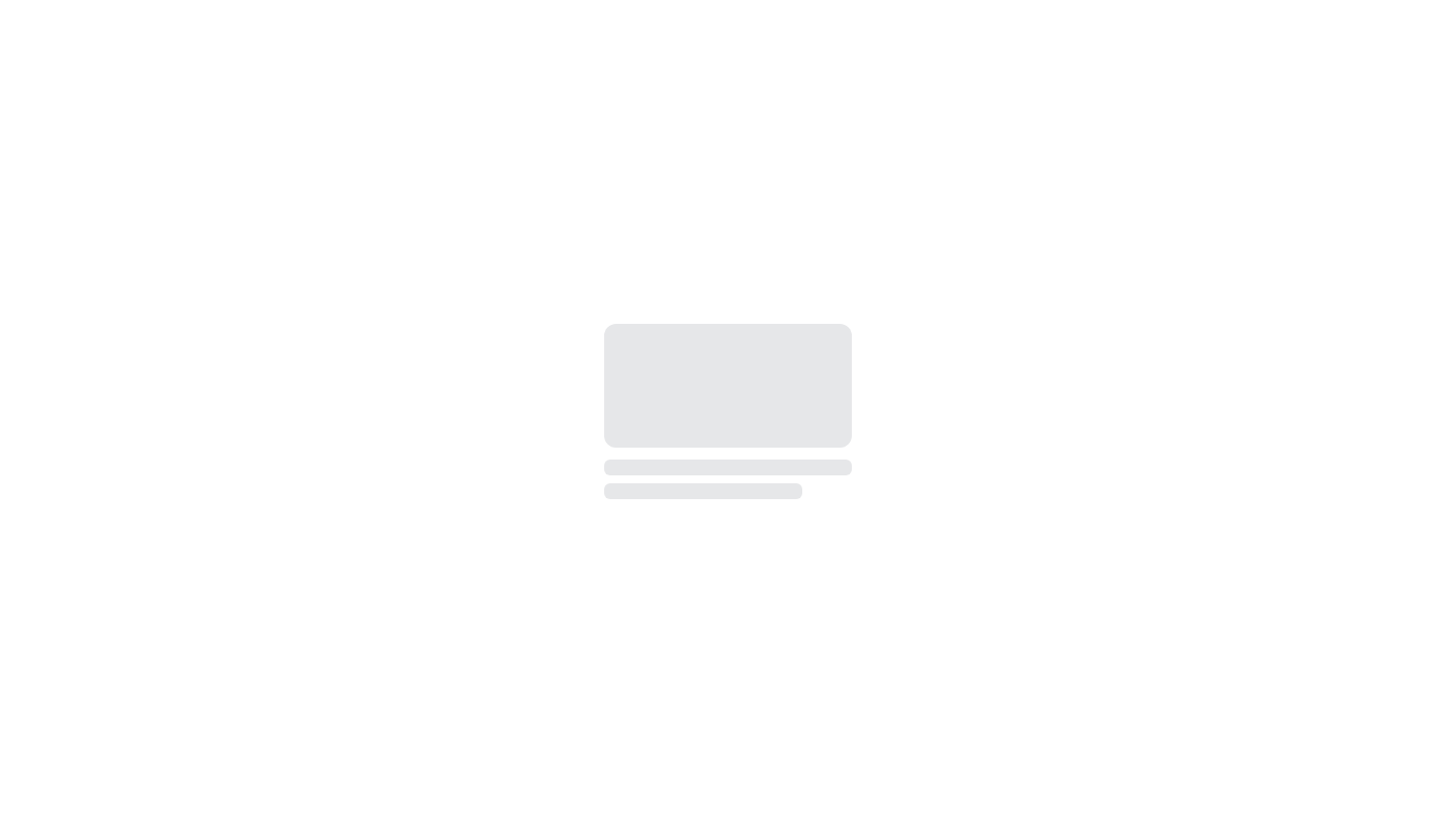 scroll, scrollTop: 0, scrollLeft: 0, axis: both 